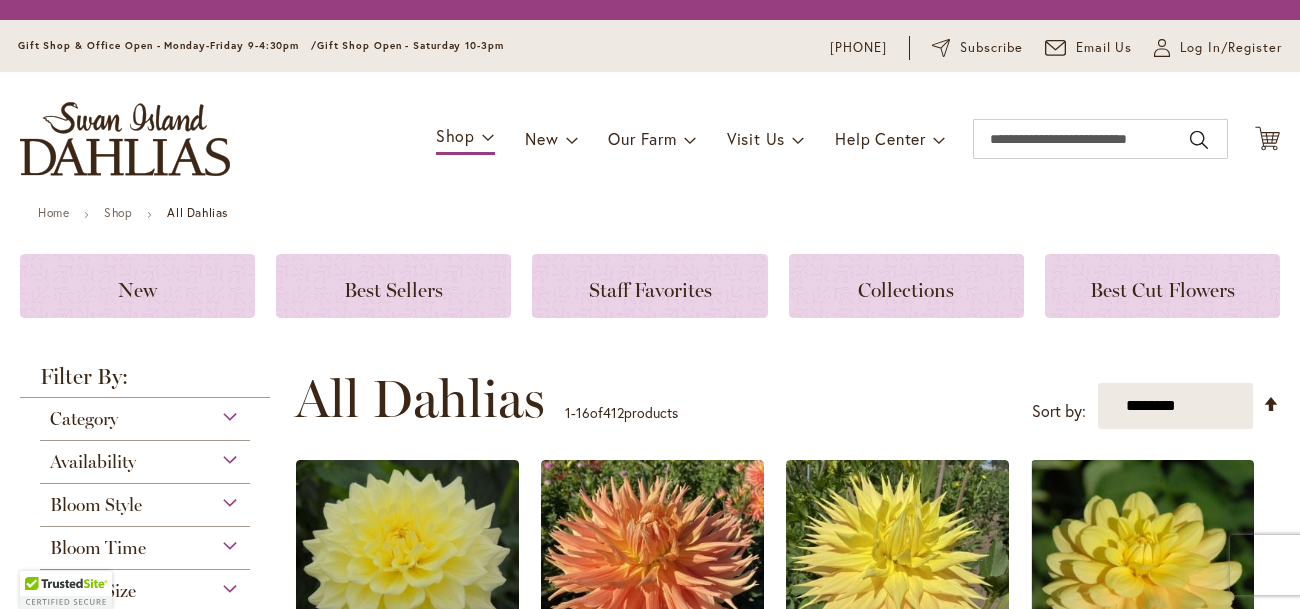 scroll, scrollTop: 0, scrollLeft: 0, axis: both 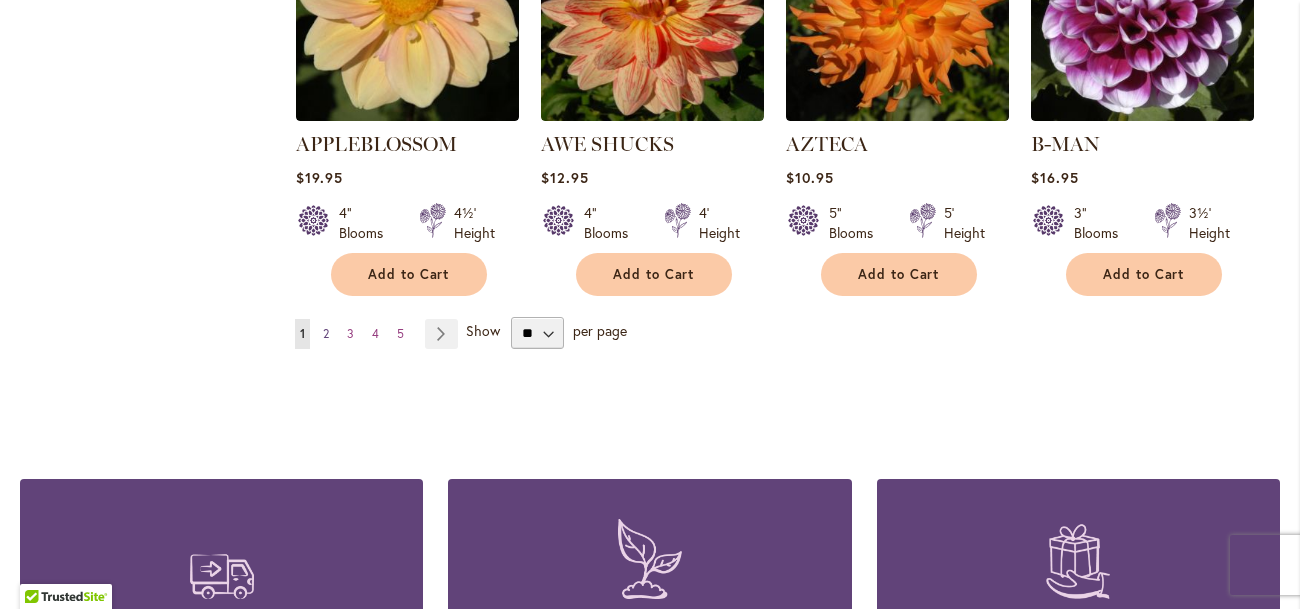 type on "**********" 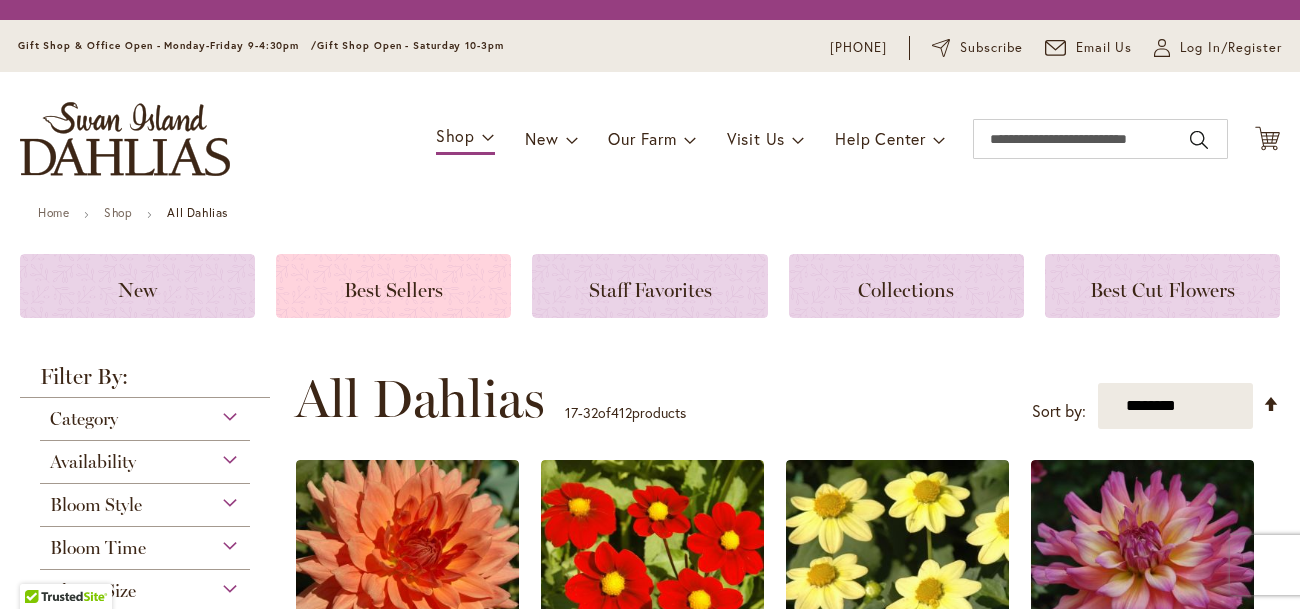 scroll, scrollTop: 0, scrollLeft: 0, axis: both 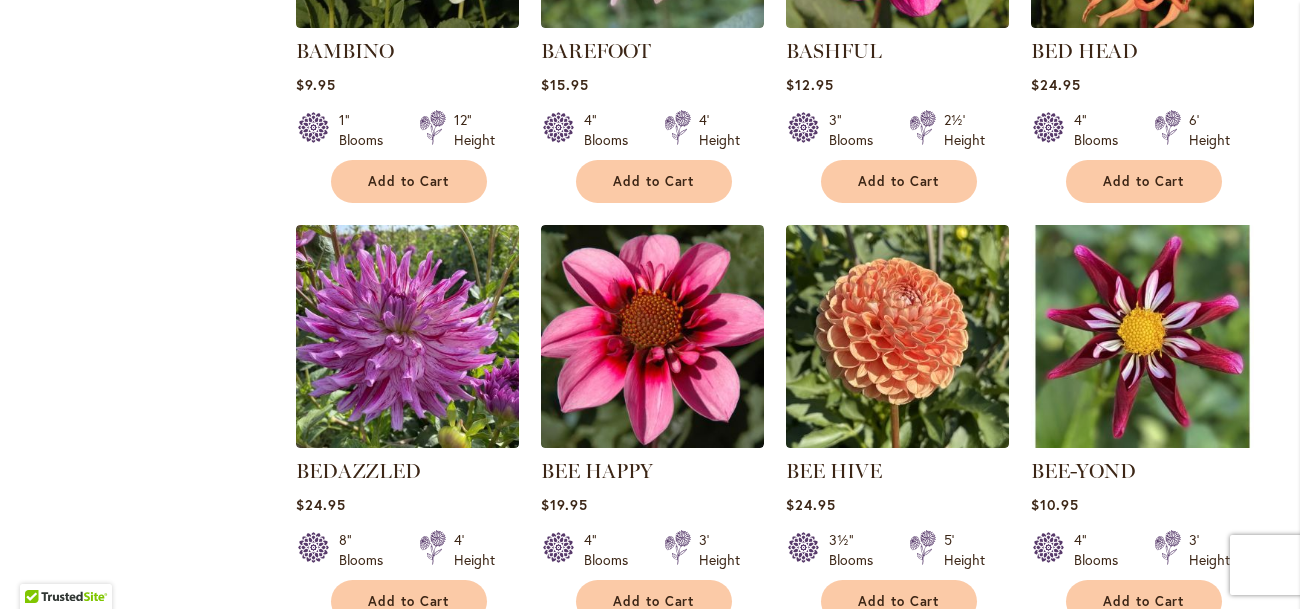 type on "**********" 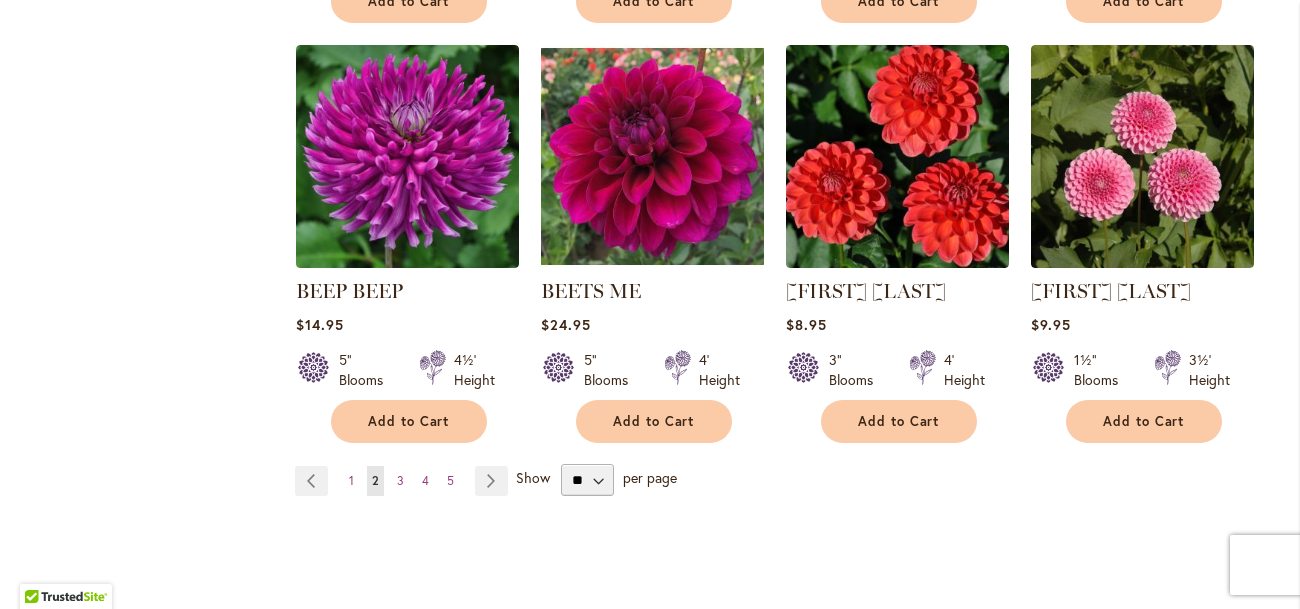 scroll, scrollTop: 1727, scrollLeft: 0, axis: vertical 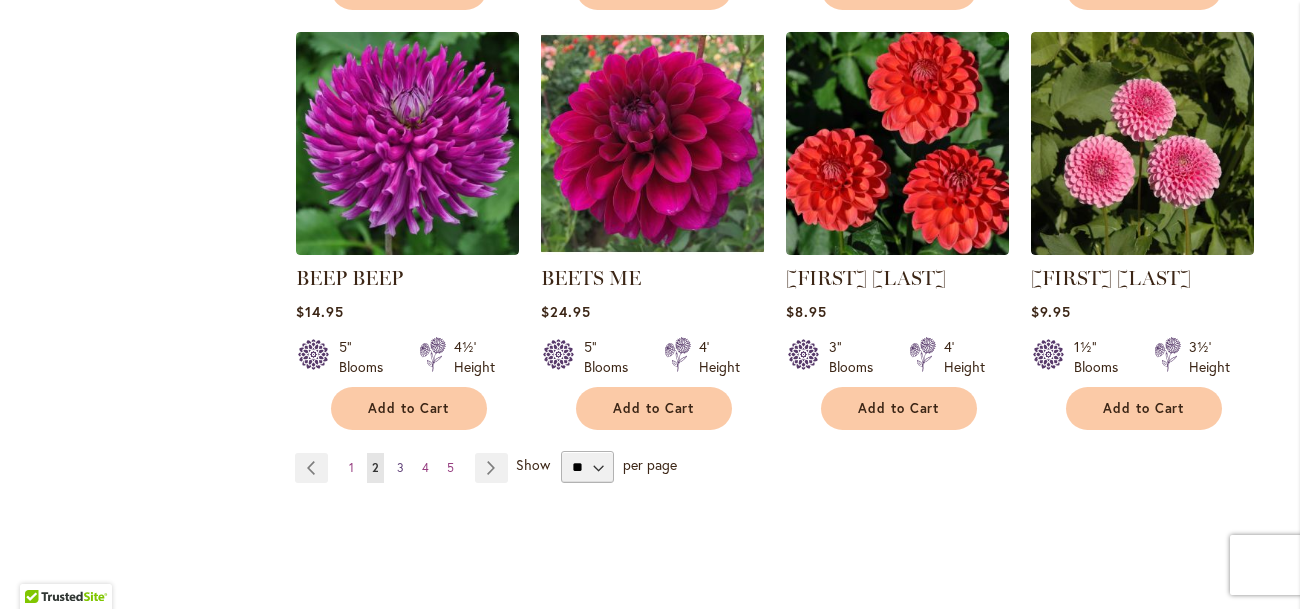 click on "3" at bounding box center (400, 467) 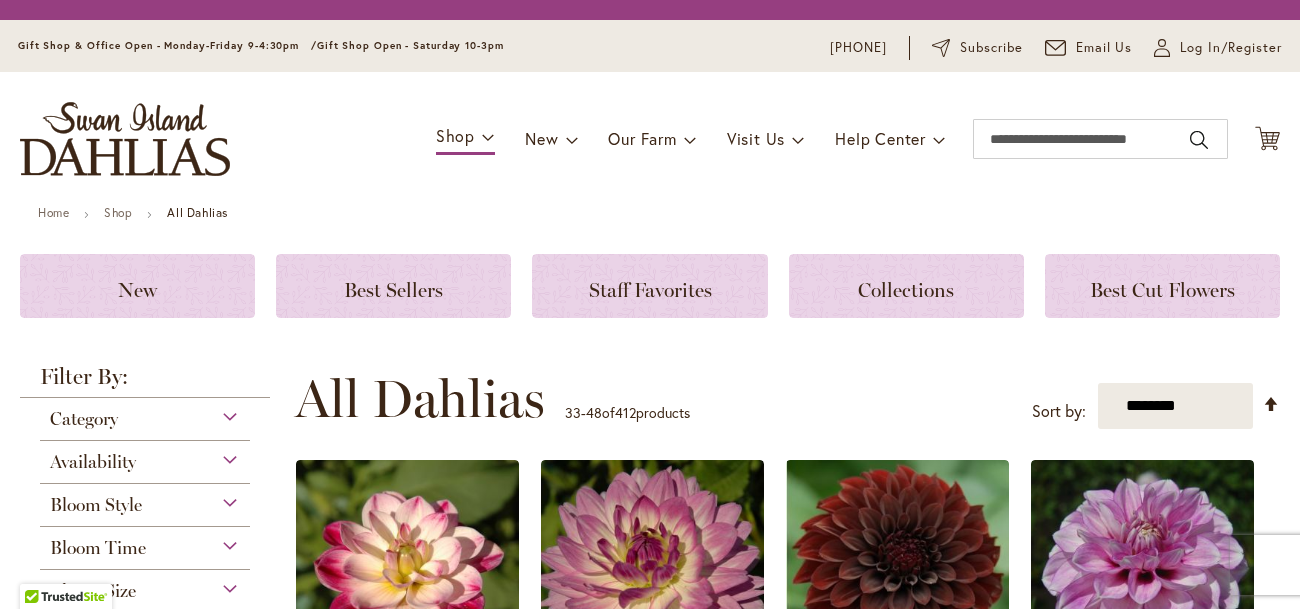 scroll, scrollTop: 0, scrollLeft: 0, axis: both 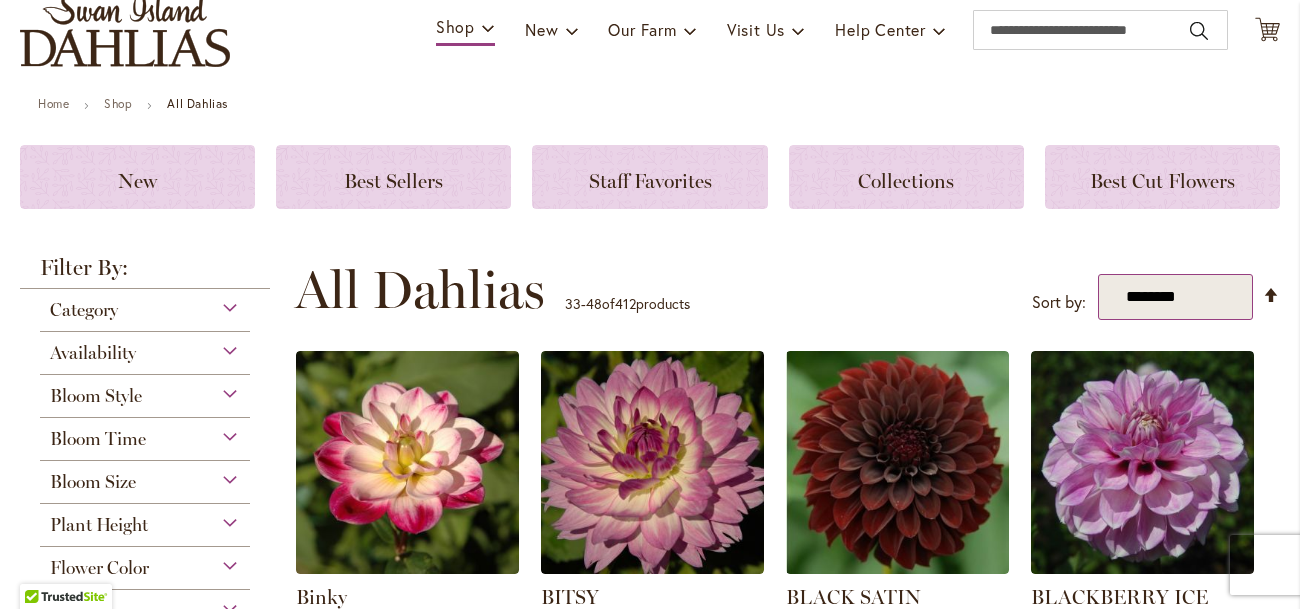 type on "**********" 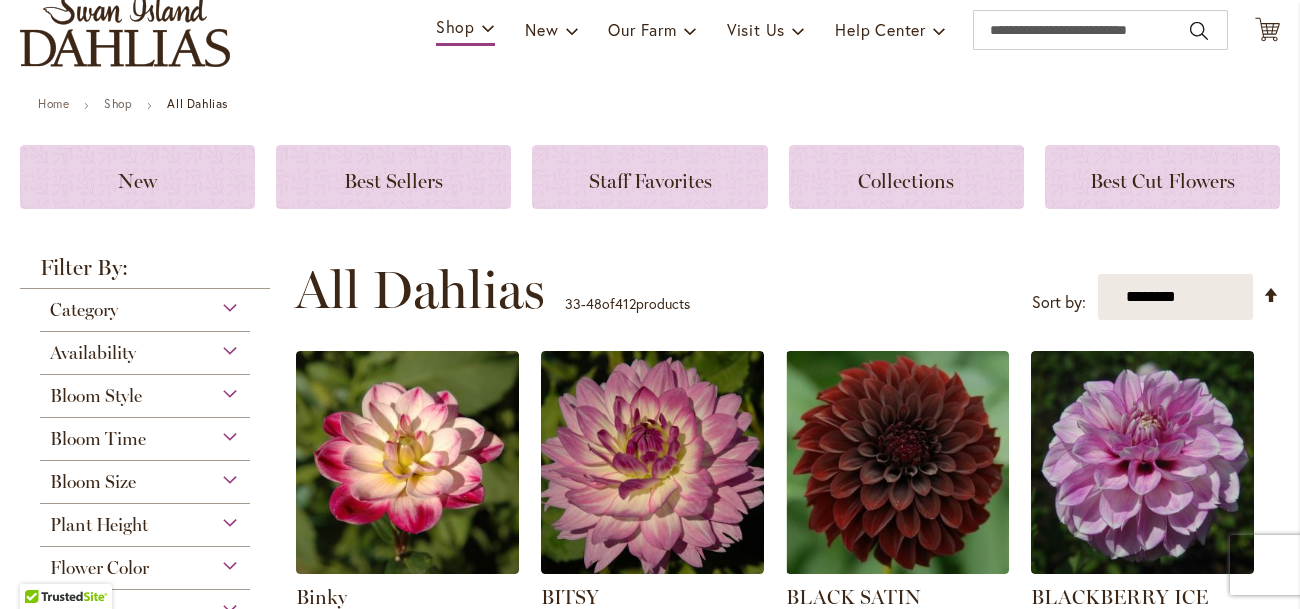 click on "Home
Shop
All Dahlias
New Best Sellers Staff Favorites Collections Best Cut Flowers
Filter by:
Filter By:
Category
Best Sellers
32 New 5 2" at bounding box center [650, 1296] 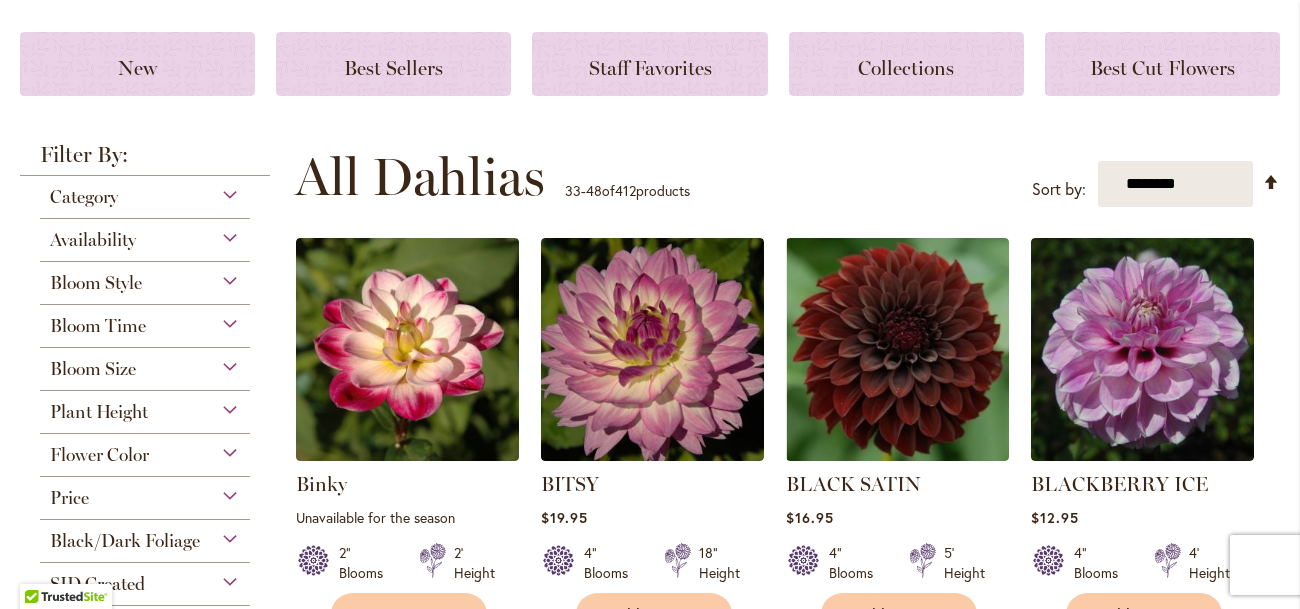 scroll, scrollTop: 266, scrollLeft: 0, axis: vertical 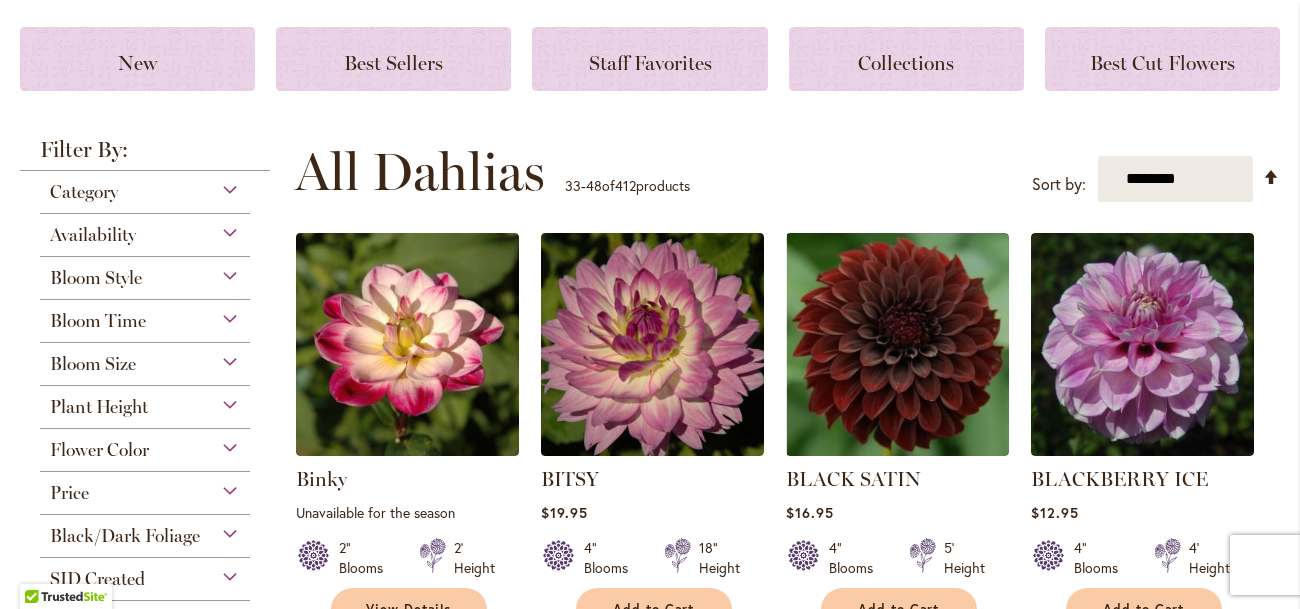 click on "Availability" at bounding box center [145, 230] 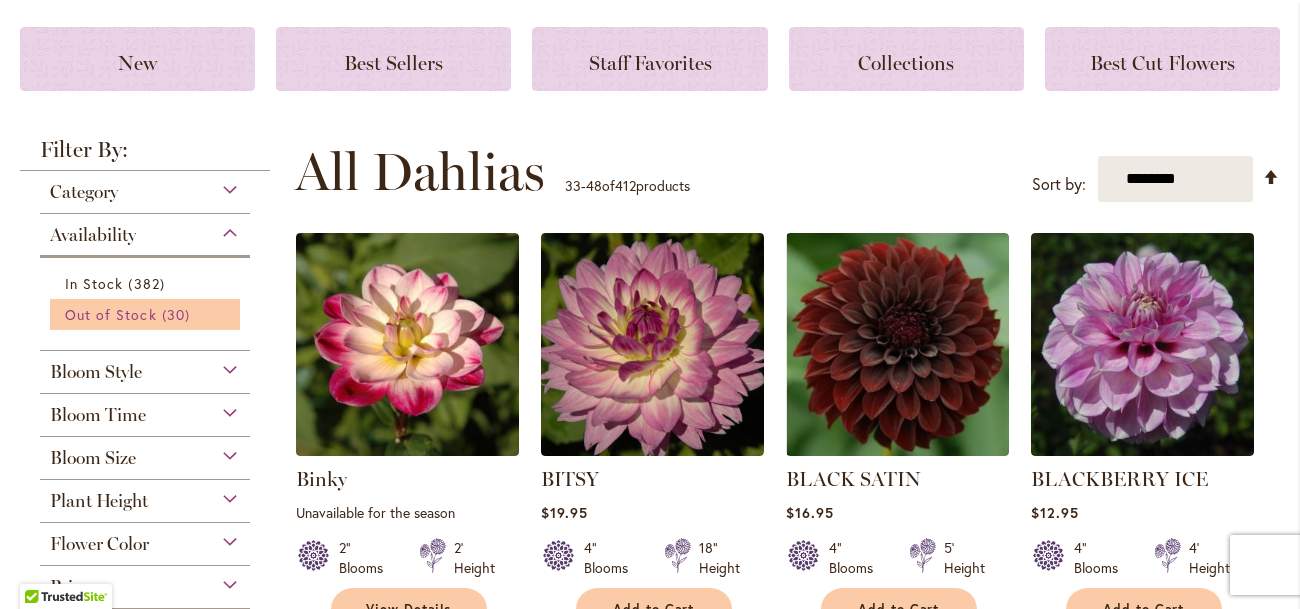 click on "30
items" at bounding box center [178, 314] 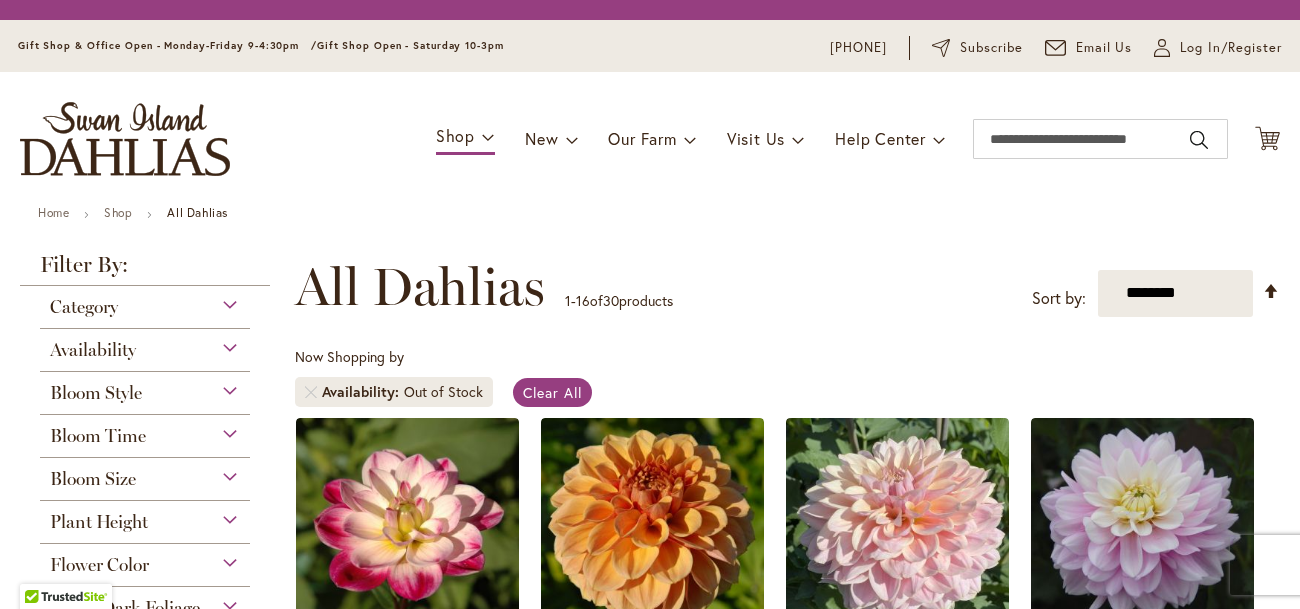 scroll, scrollTop: 0, scrollLeft: 0, axis: both 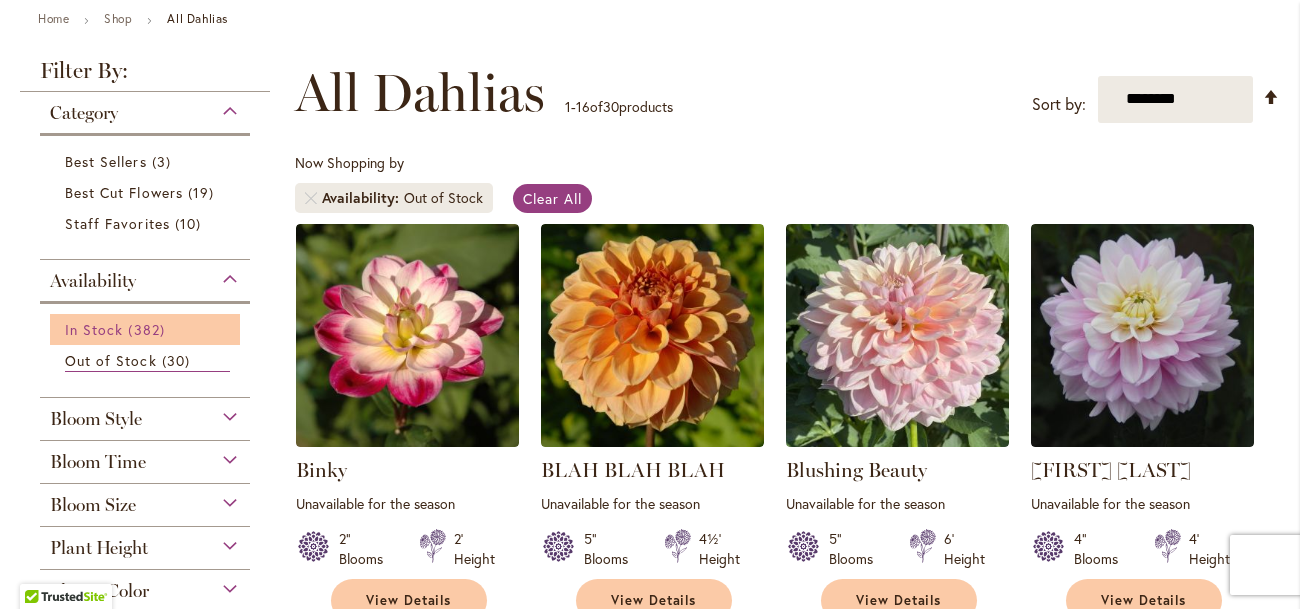 type on "**********" 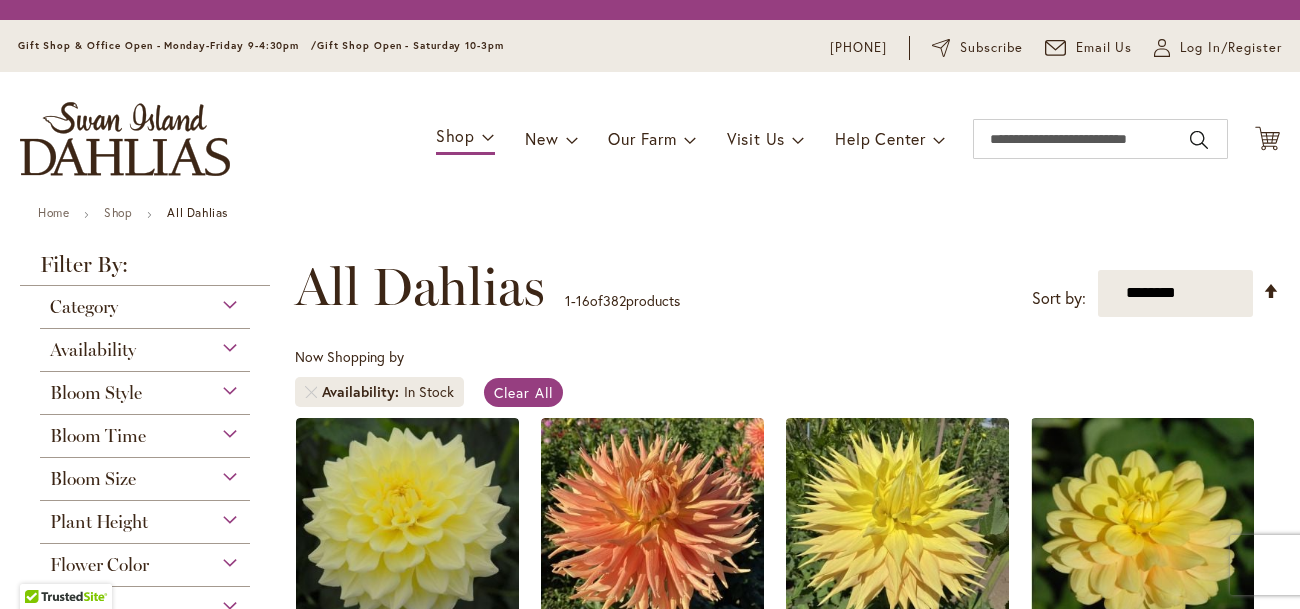 scroll, scrollTop: 0, scrollLeft: 0, axis: both 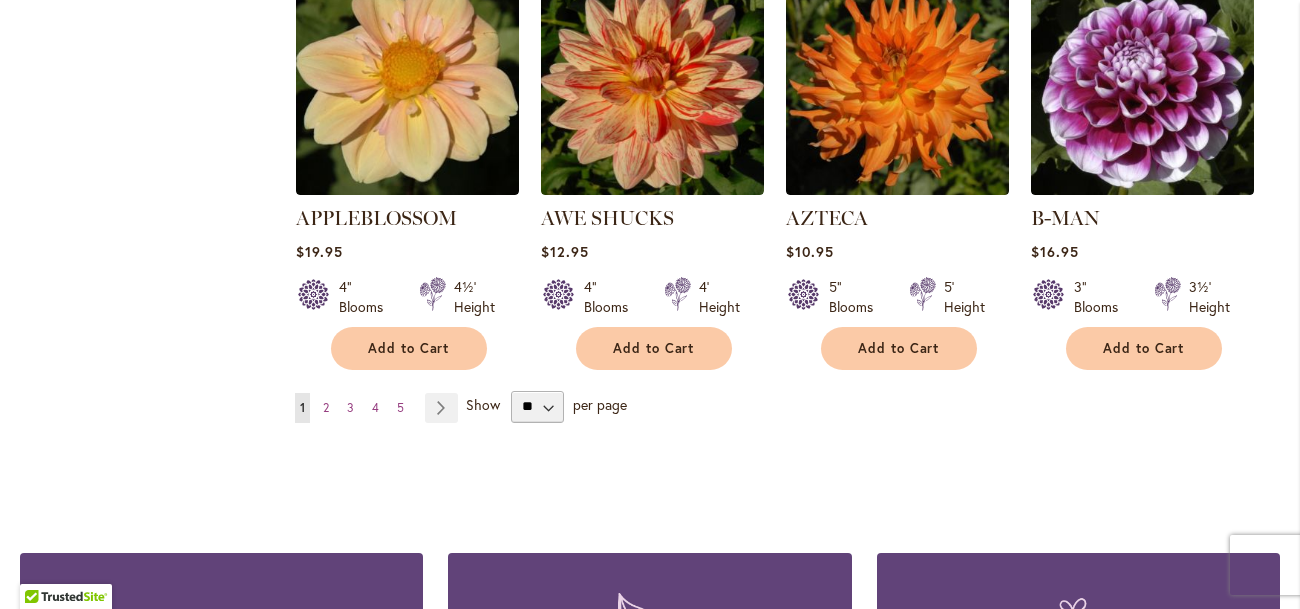 type on "**********" 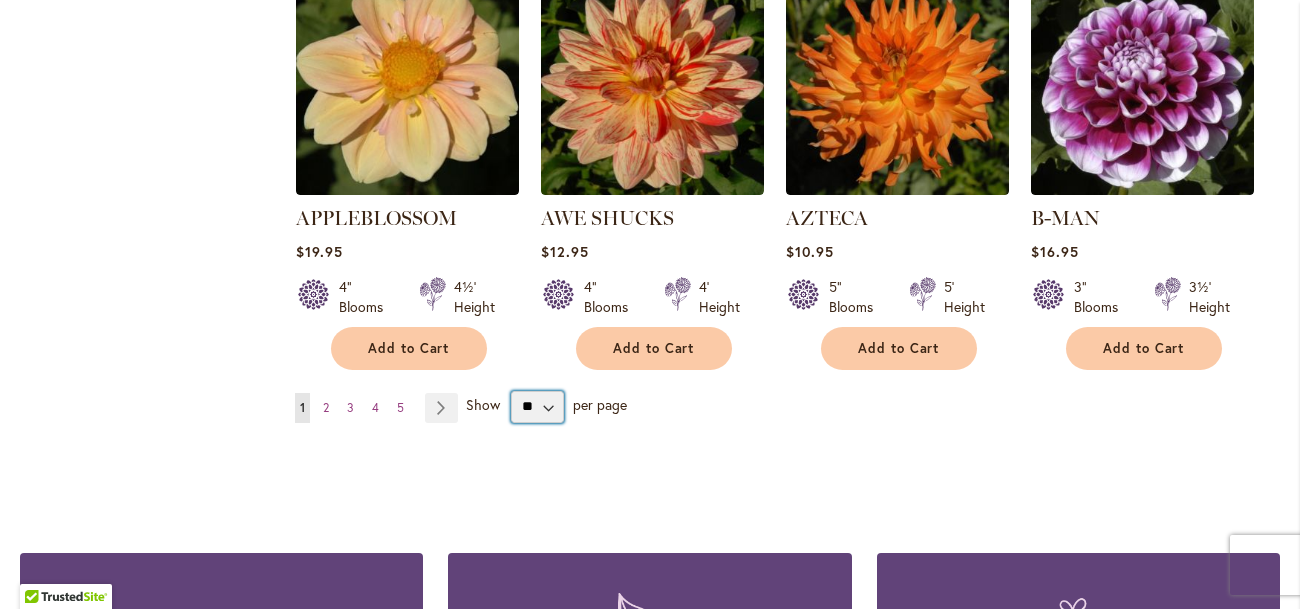 click on "**
**
**
**" at bounding box center [537, 407] 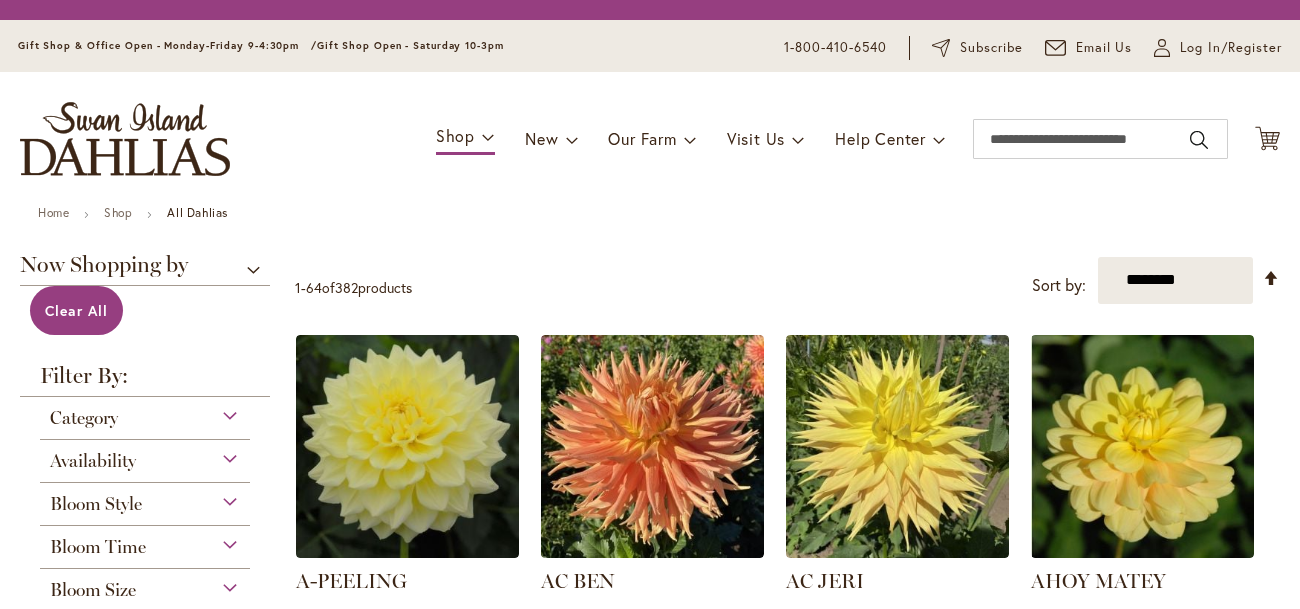 scroll, scrollTop: 0, scrollLeft: 0, axis: both 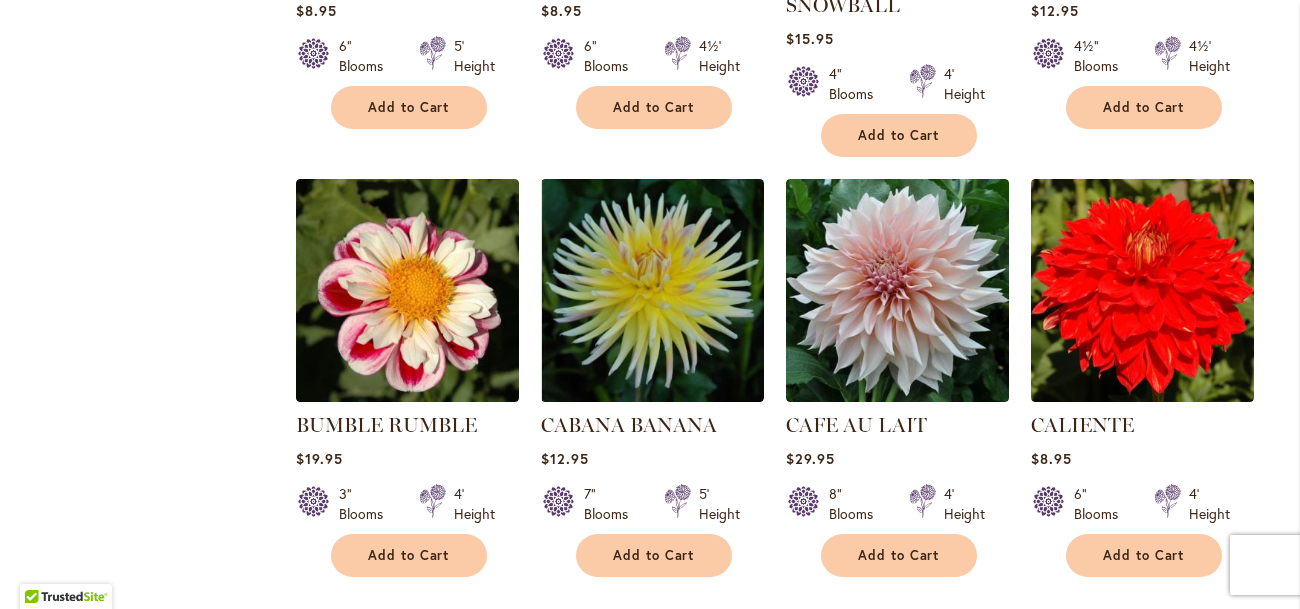type on "**********" 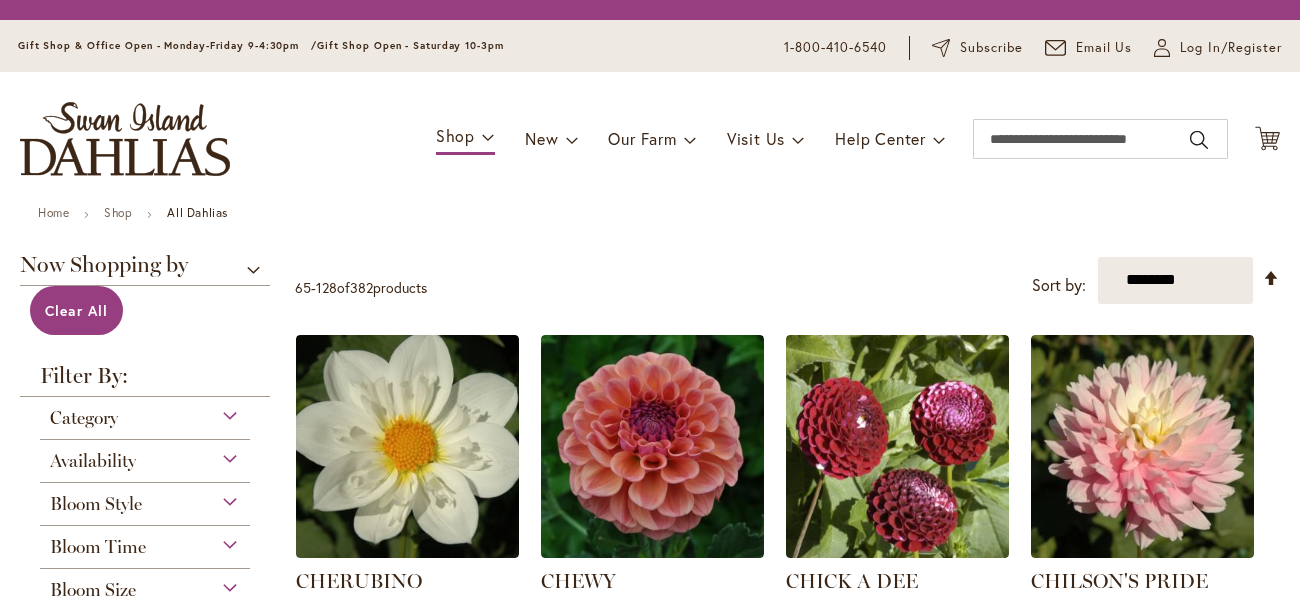 scroll, scrollTop: 0, scrollLeft: 0, axis: both 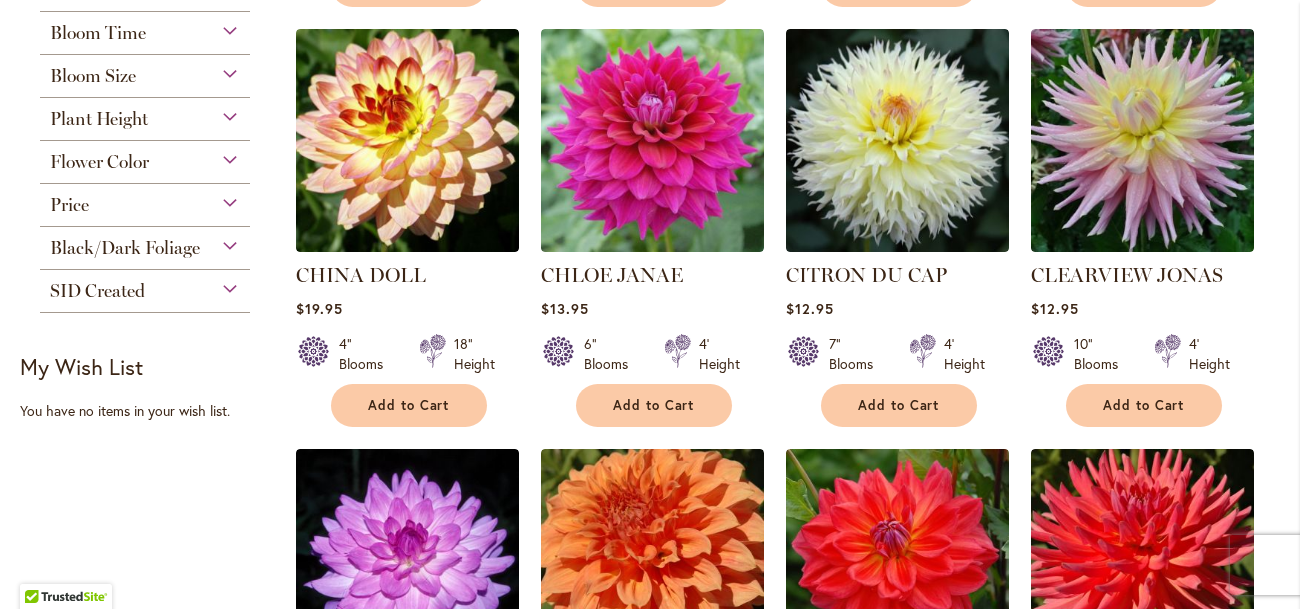 type on "**********" 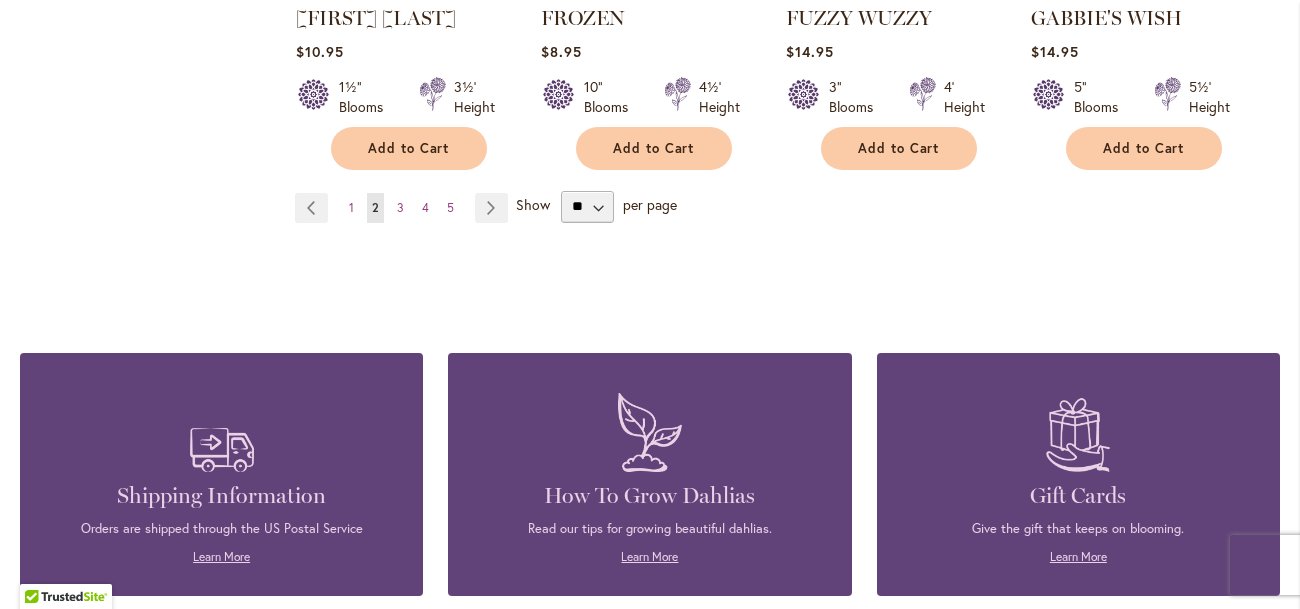 scroll, scrollTop: 7090, scrollLeft: 0, axis: vertical 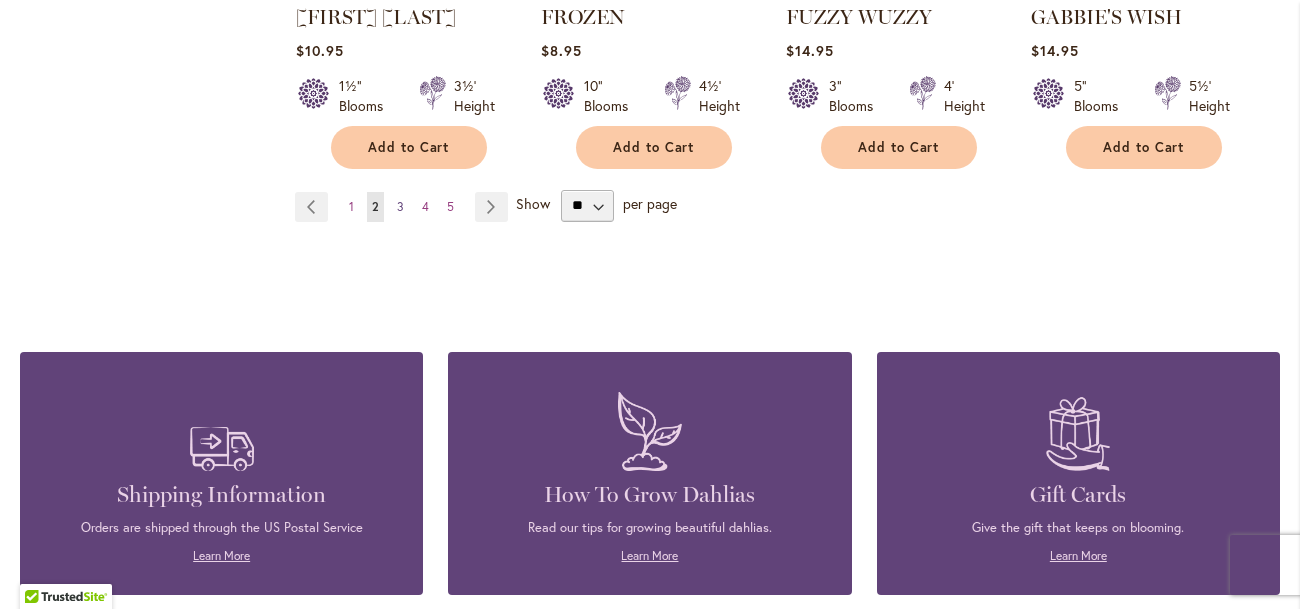 click on "3" at bounding box center [400, 206] 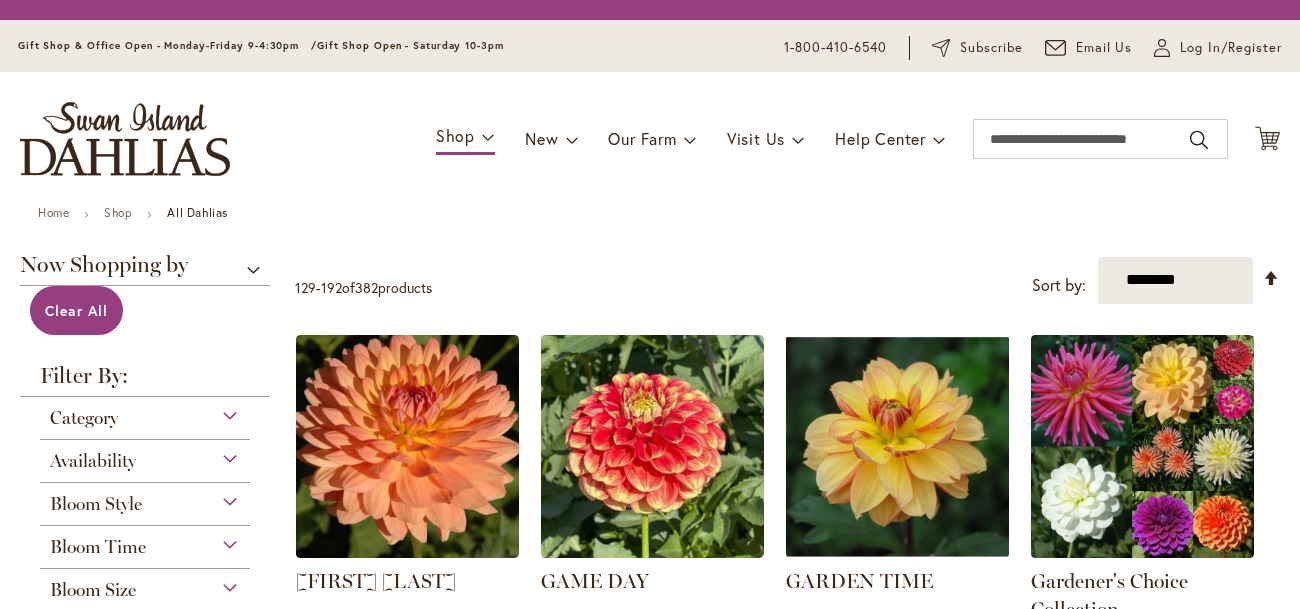 scroll, scrollTop: 0, scrollLeft: 0, axis: both 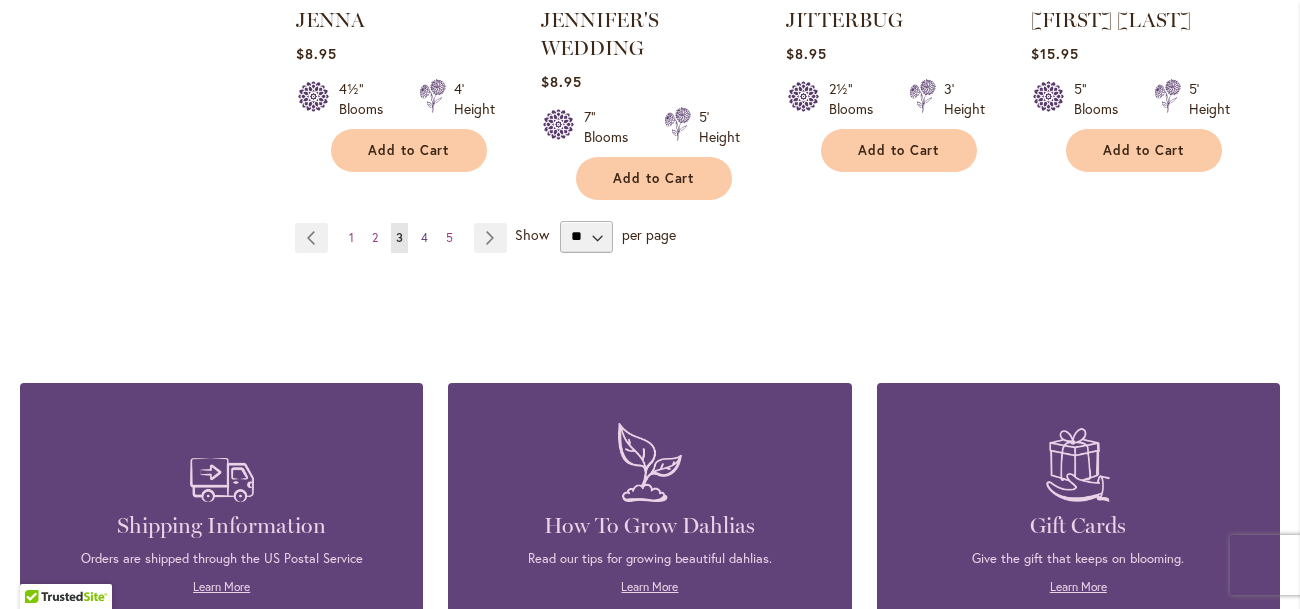 type on "**********" 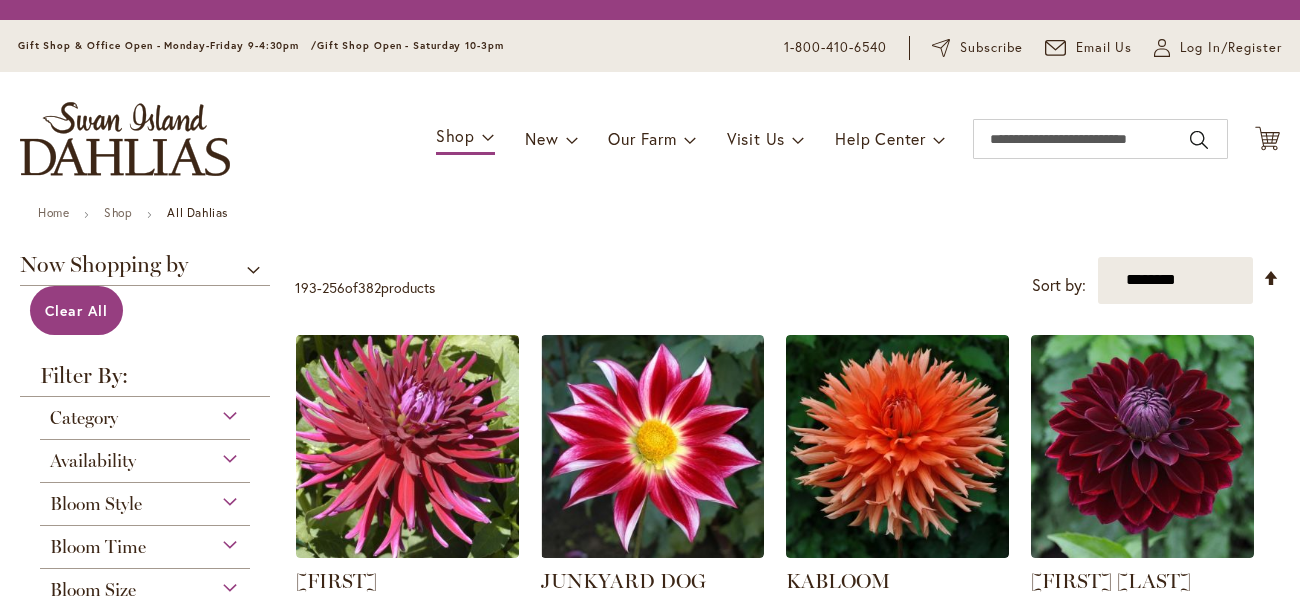 scroll, scrollTop: 0, scrollLeft: 0, axis: both 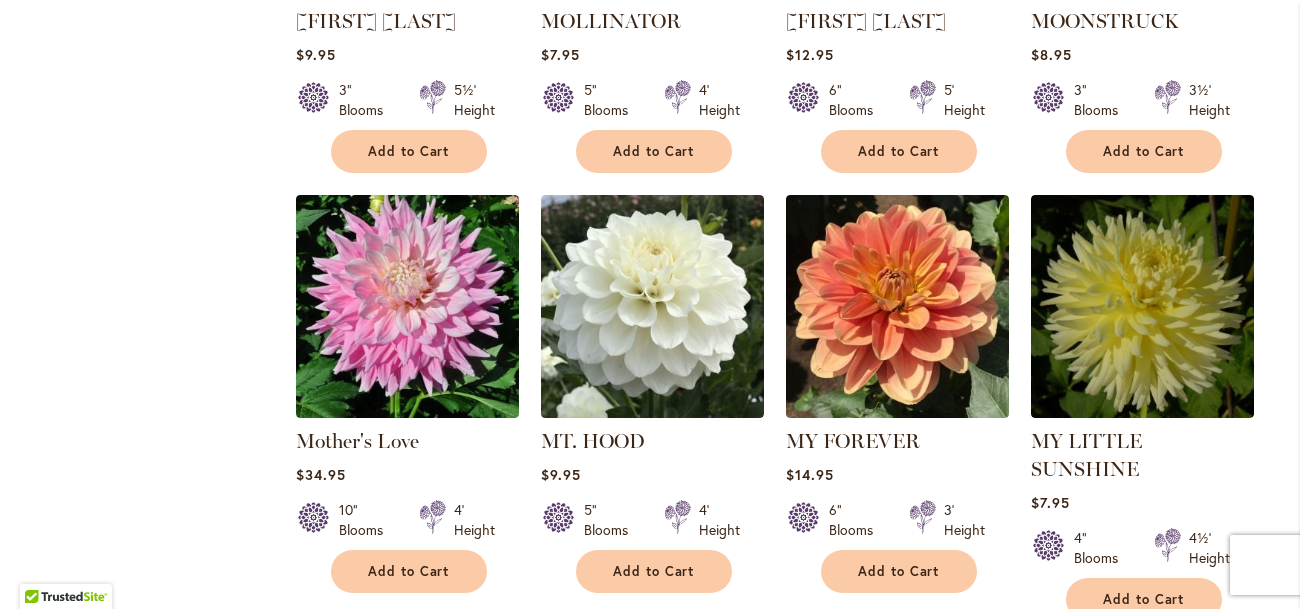 type on "**********" 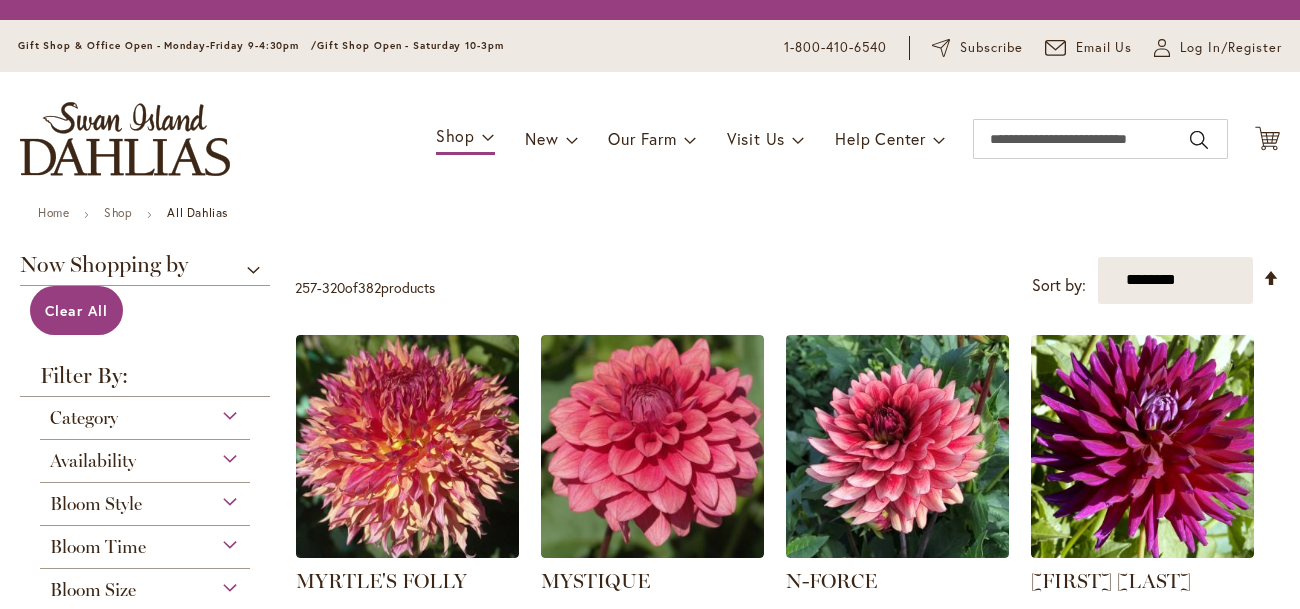 scroll, scrollTop: 0, scrollLeft: 0, axis: both 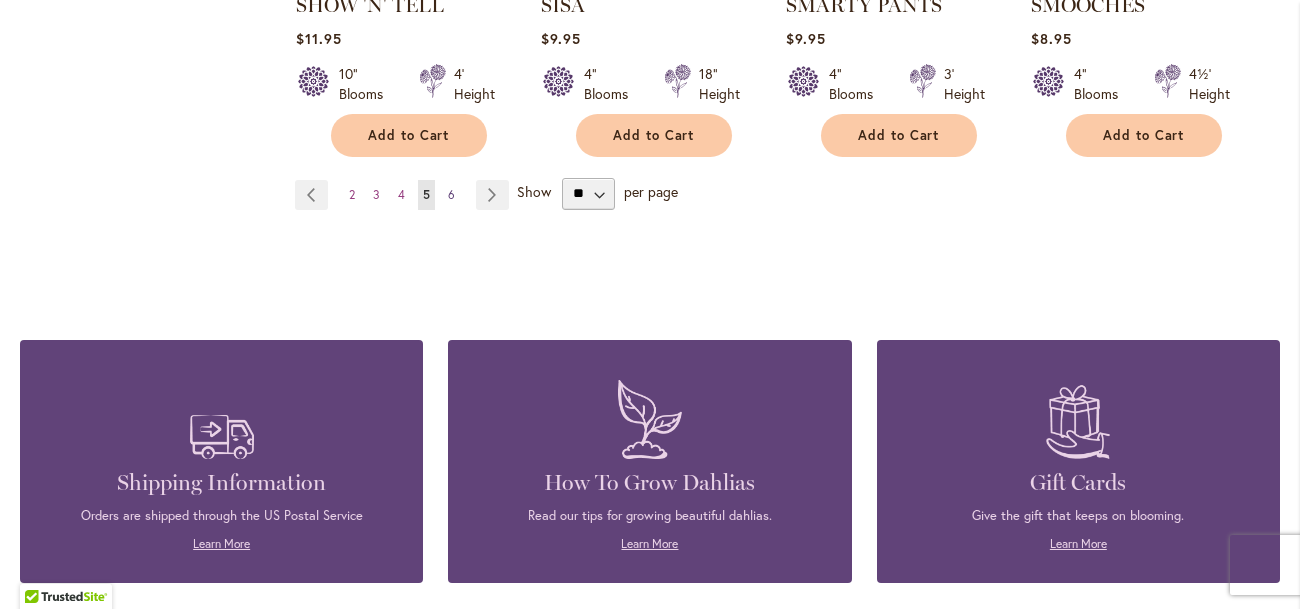 type on "**********" 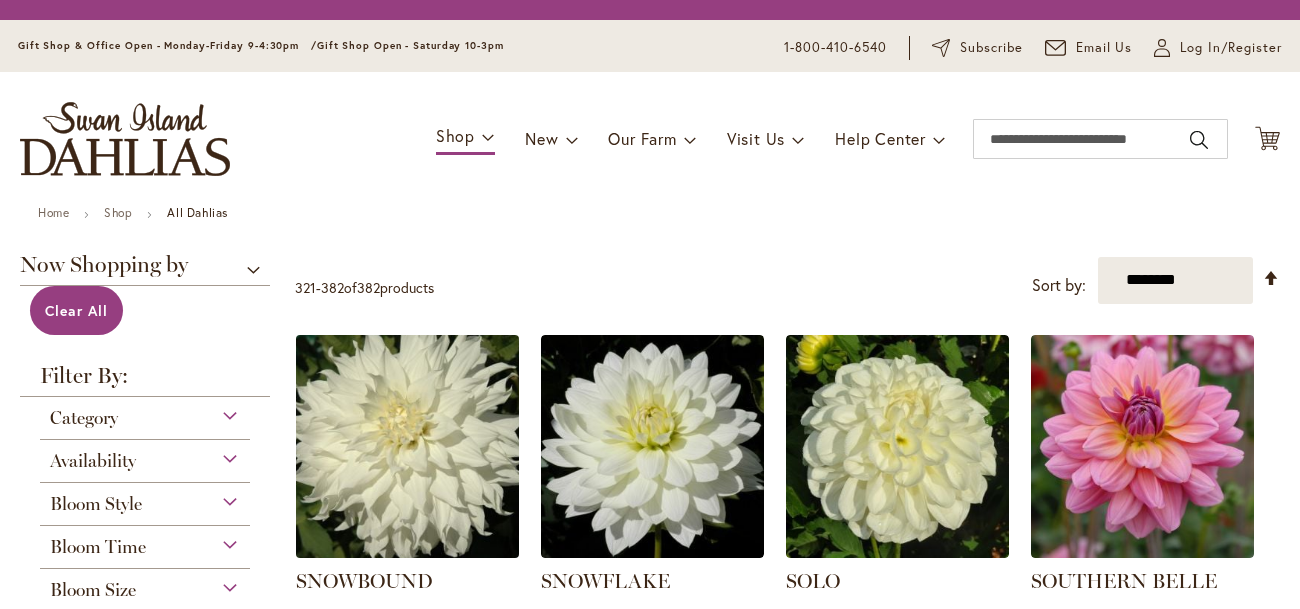scroll, scrollTop: 0, scrollLeft: 0, axis: both 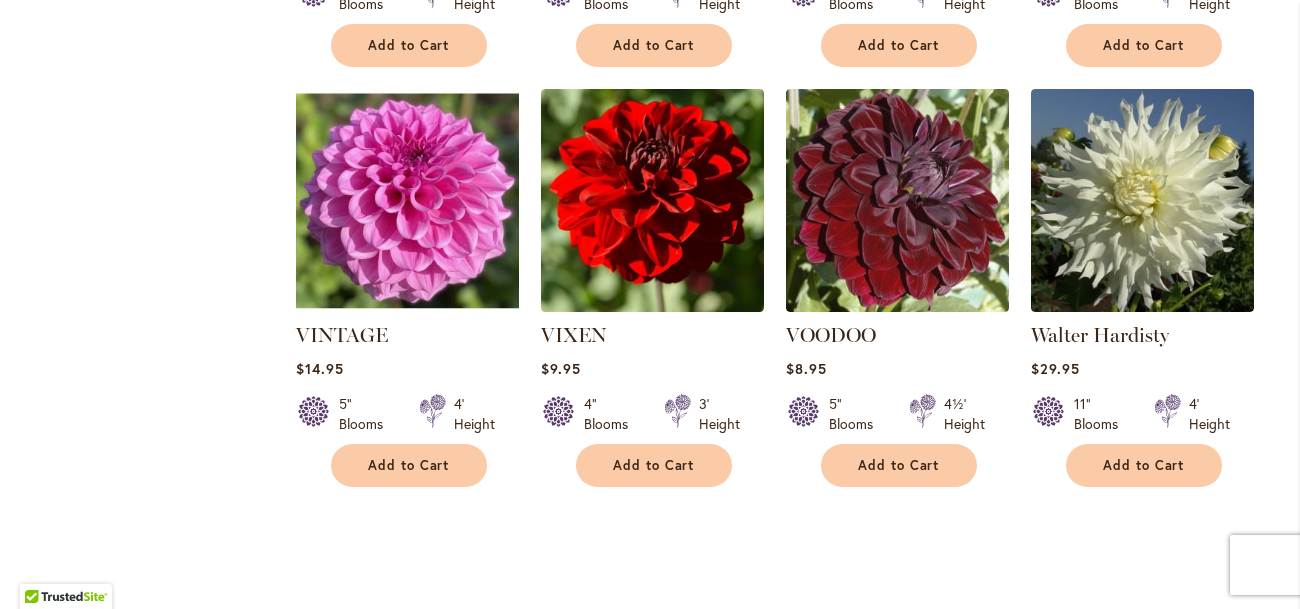 type on "**********" 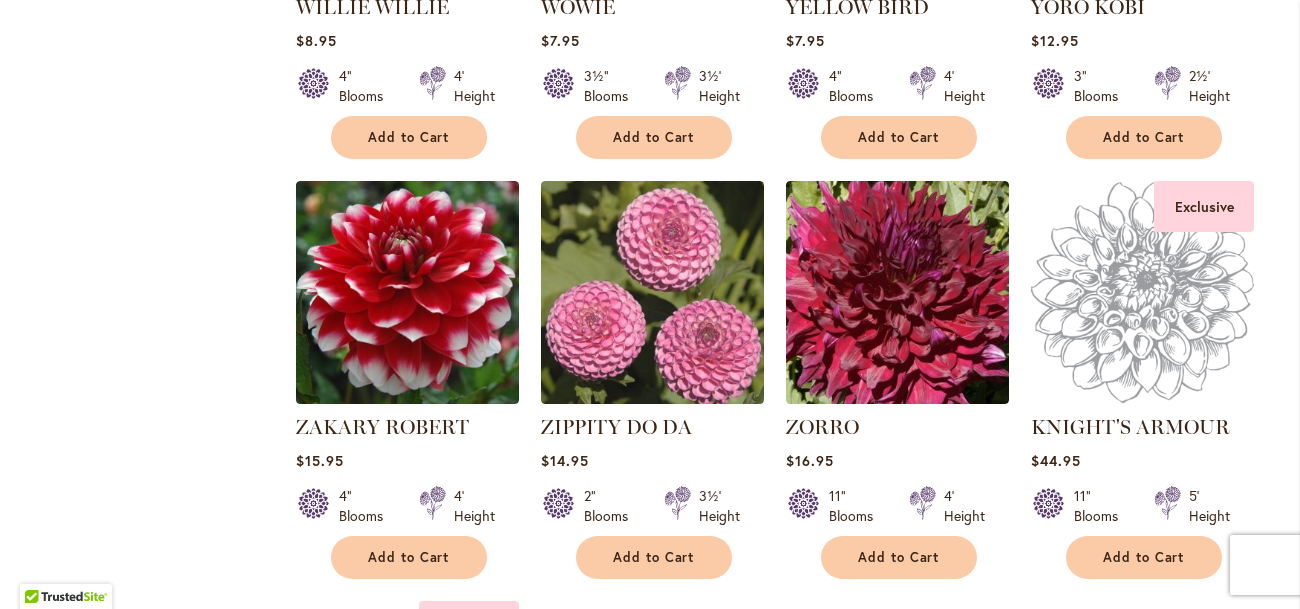 scroll, scrollTop: 6183, scrollLeft: 0, axis: vertical 